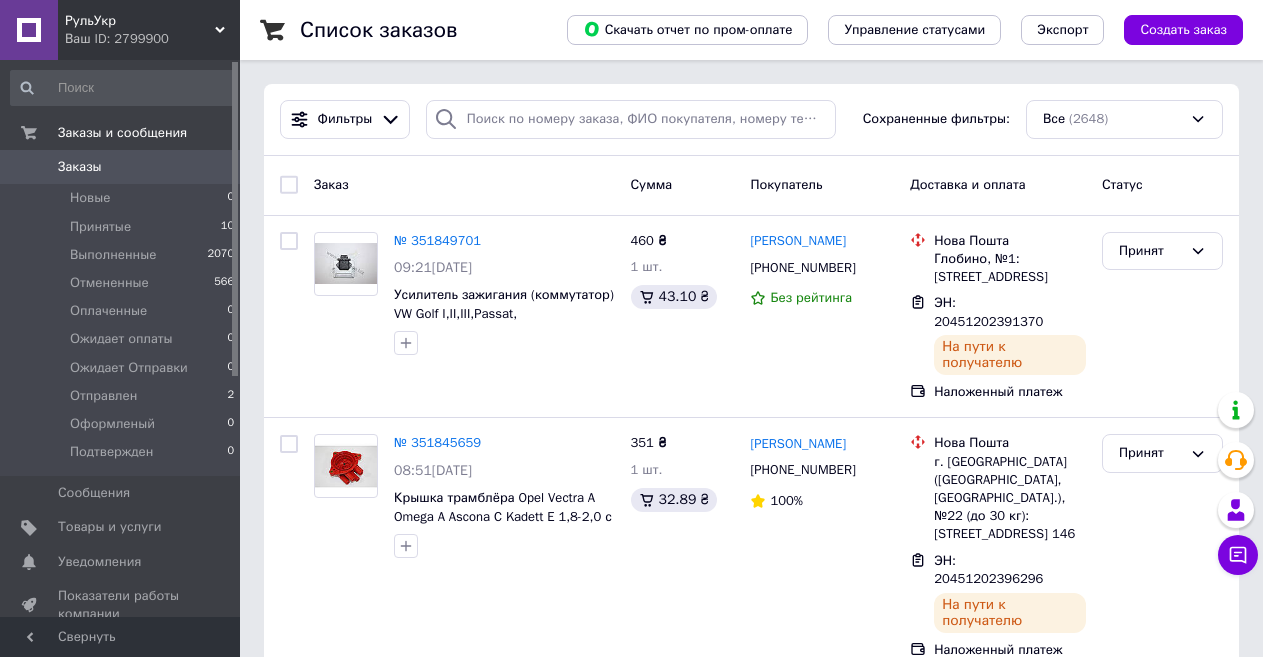 scroll, scrollTop: 0, scrollLeft: 0, axis: both 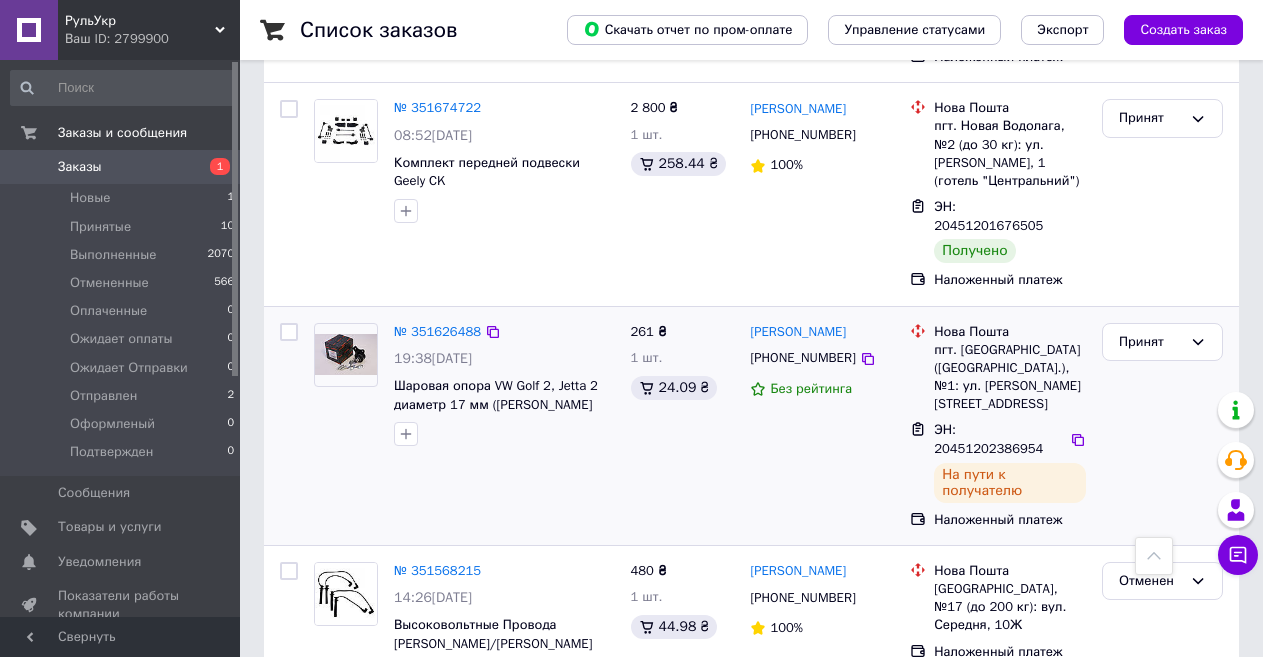 click on "ЭН: 20451202386954" at bounding box center (988, 439) 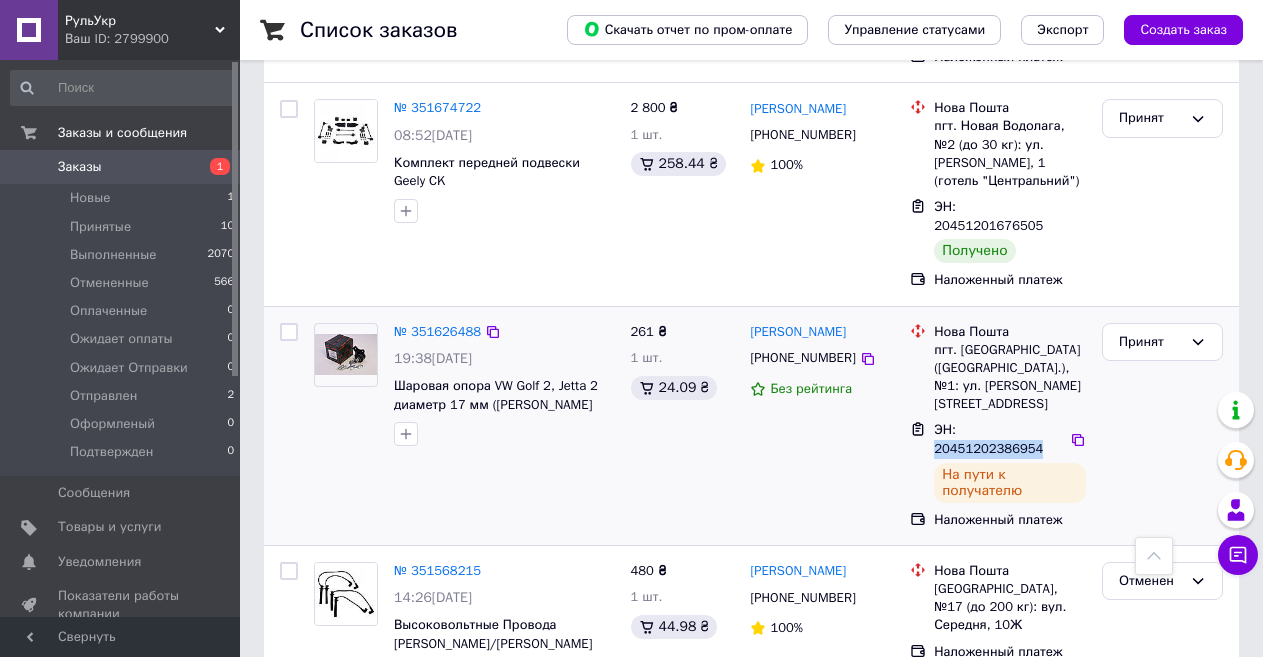 click on "ЭН: 20451202386954" at bounding box center (988, 439) 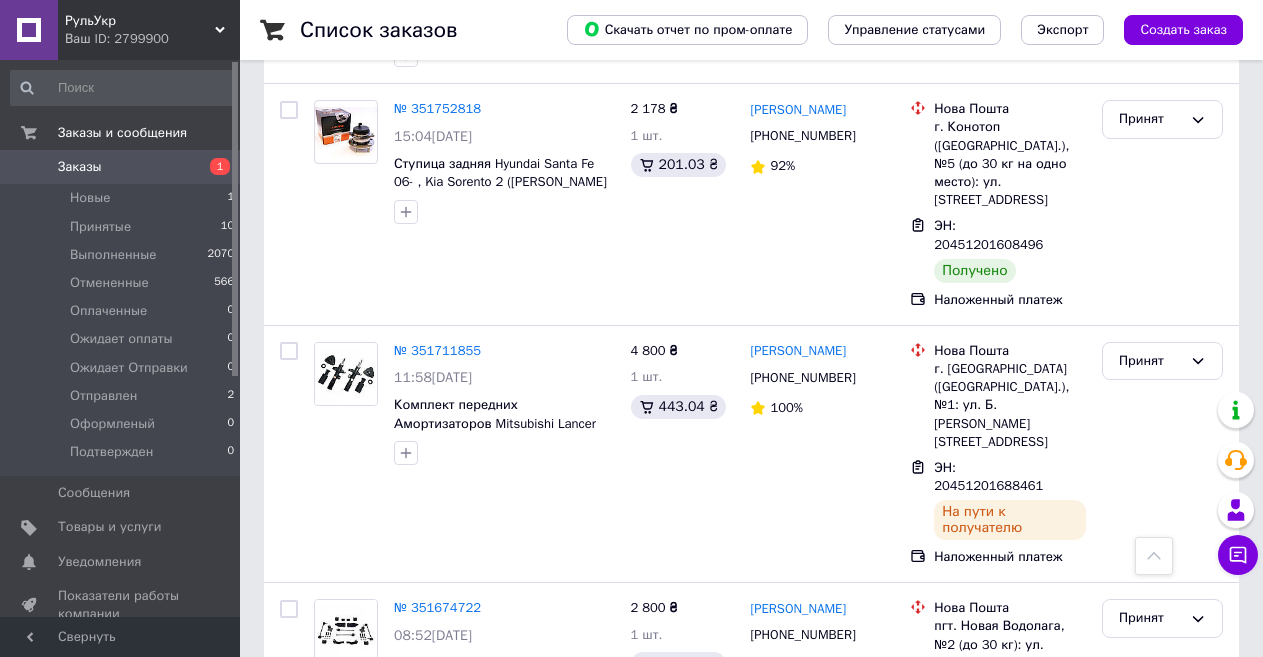 scroll, scrollTop: 1600, scrollLeft: 0, axis: vertical 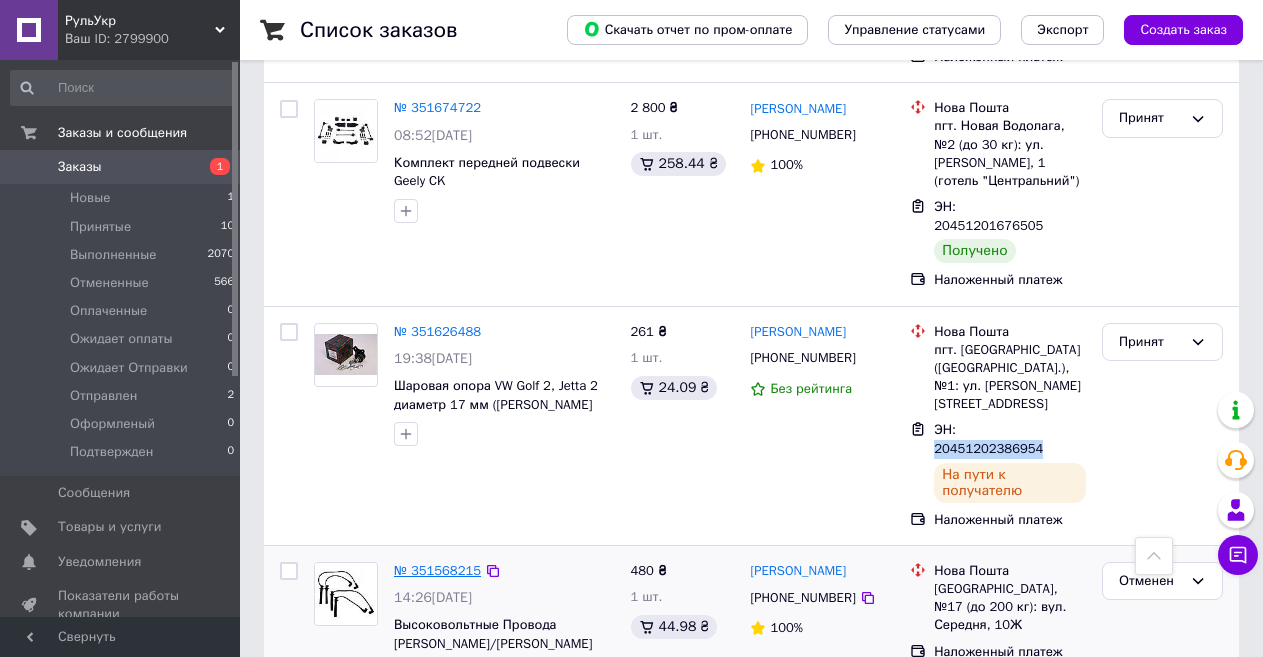 click on "№ 351568215" at bounding box center [437, 570] 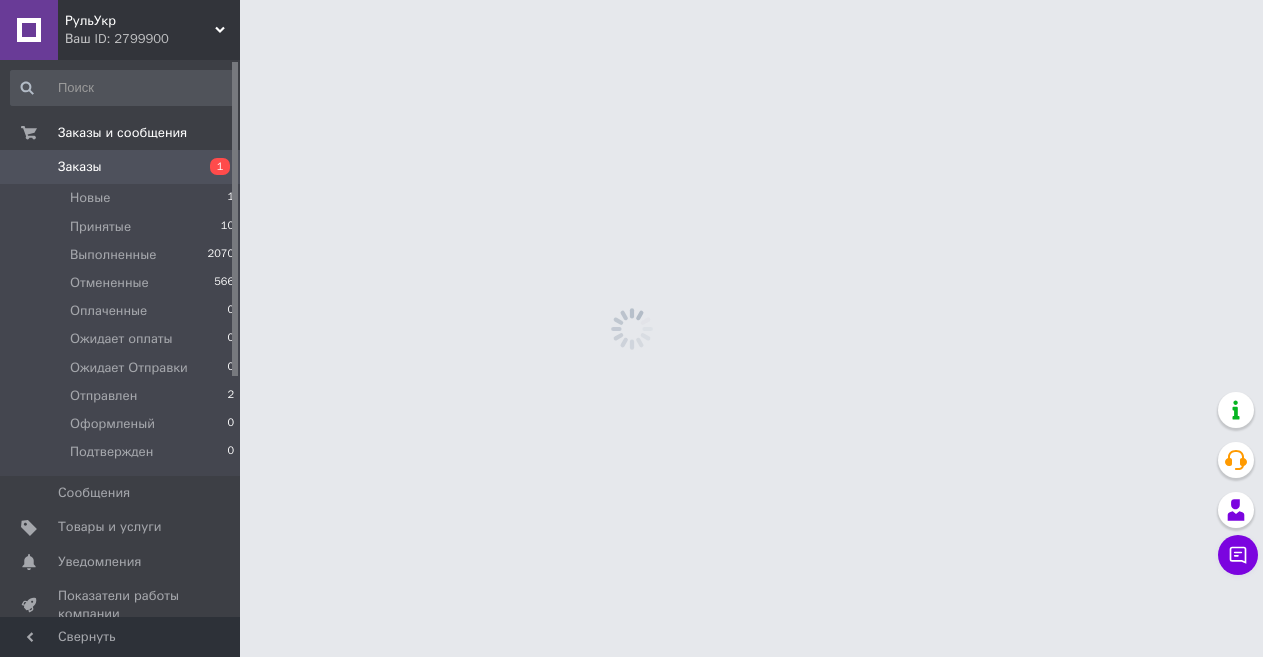 scroll, scrollTop: 0, scrollLeft: 0, axis: both 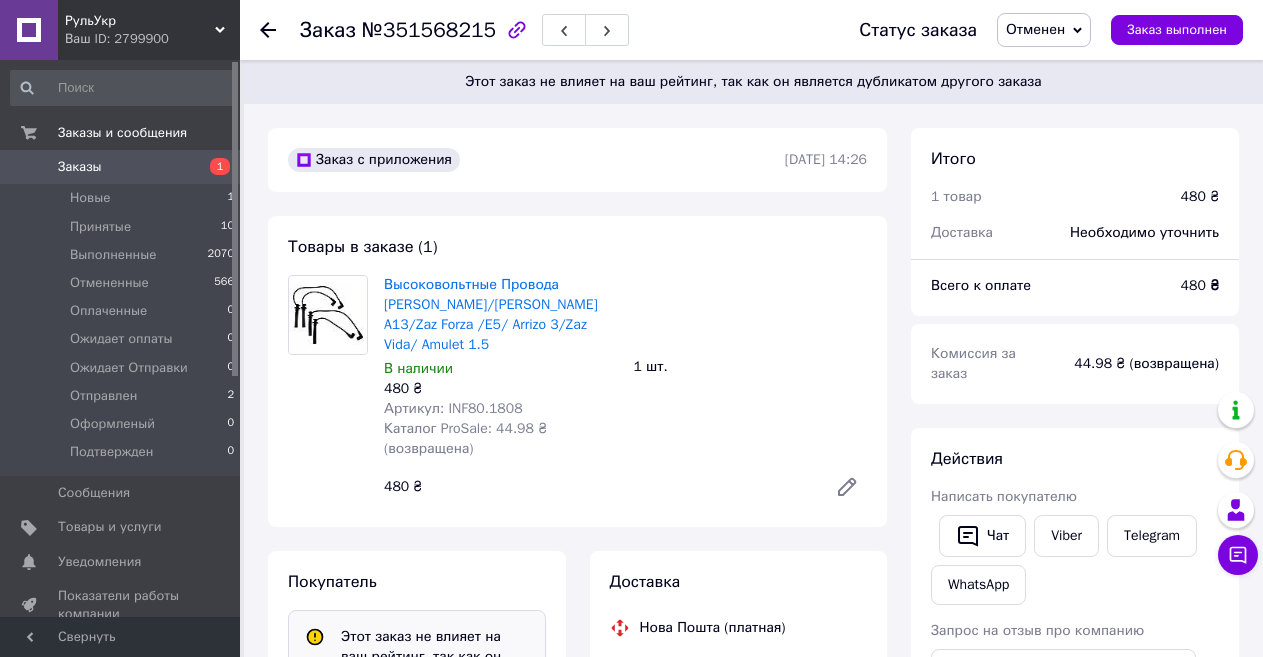 click on "Артикул: INF80.1808" at bounding box center [453, 408] 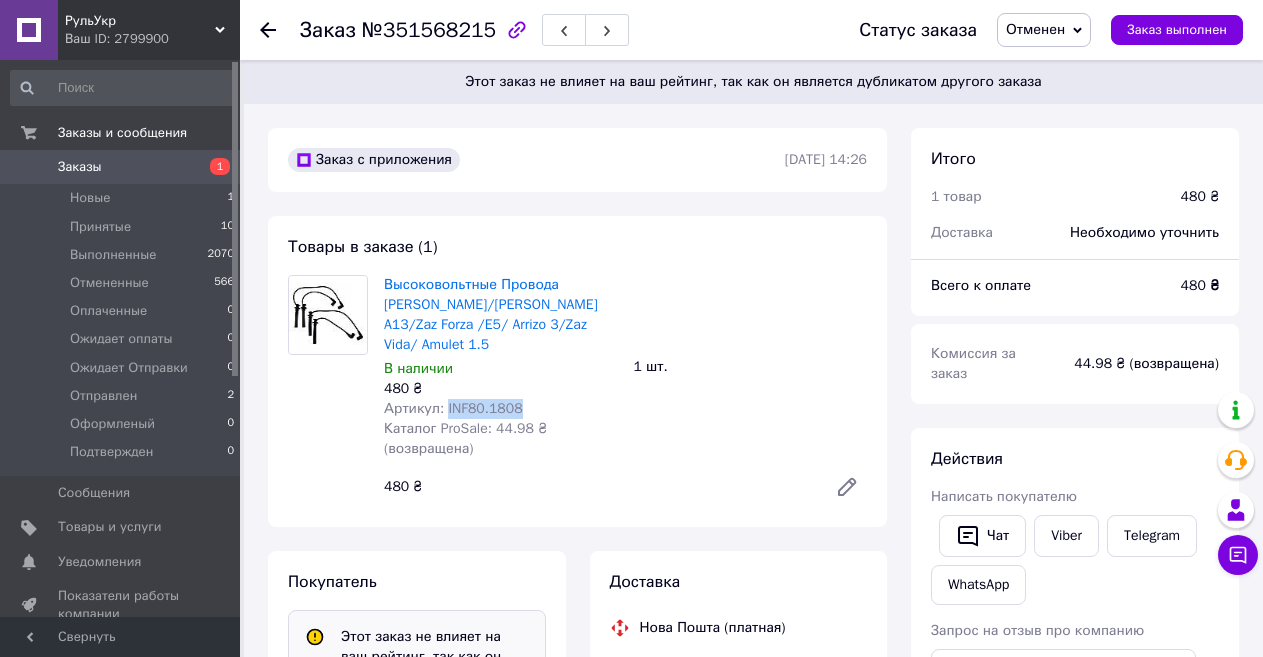 click on "Артикул: INF80.1808" at bounding box center [453, 408] 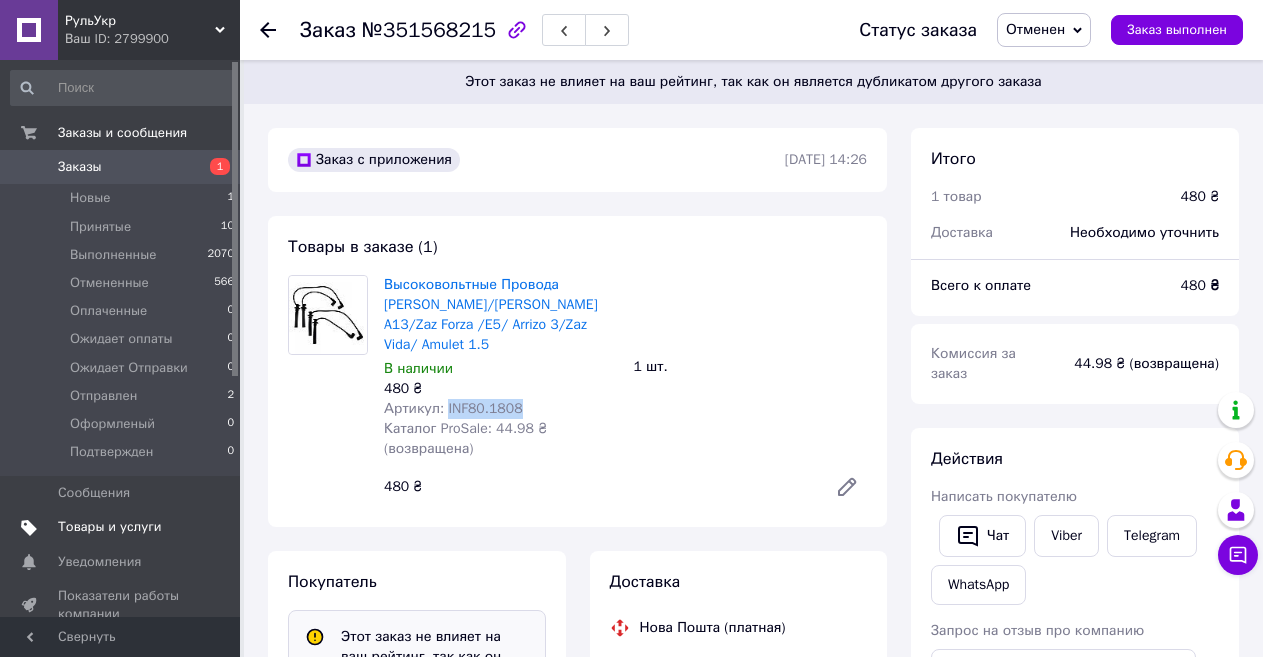 click on "Товары и услуги" at bounding box center [110, 527] 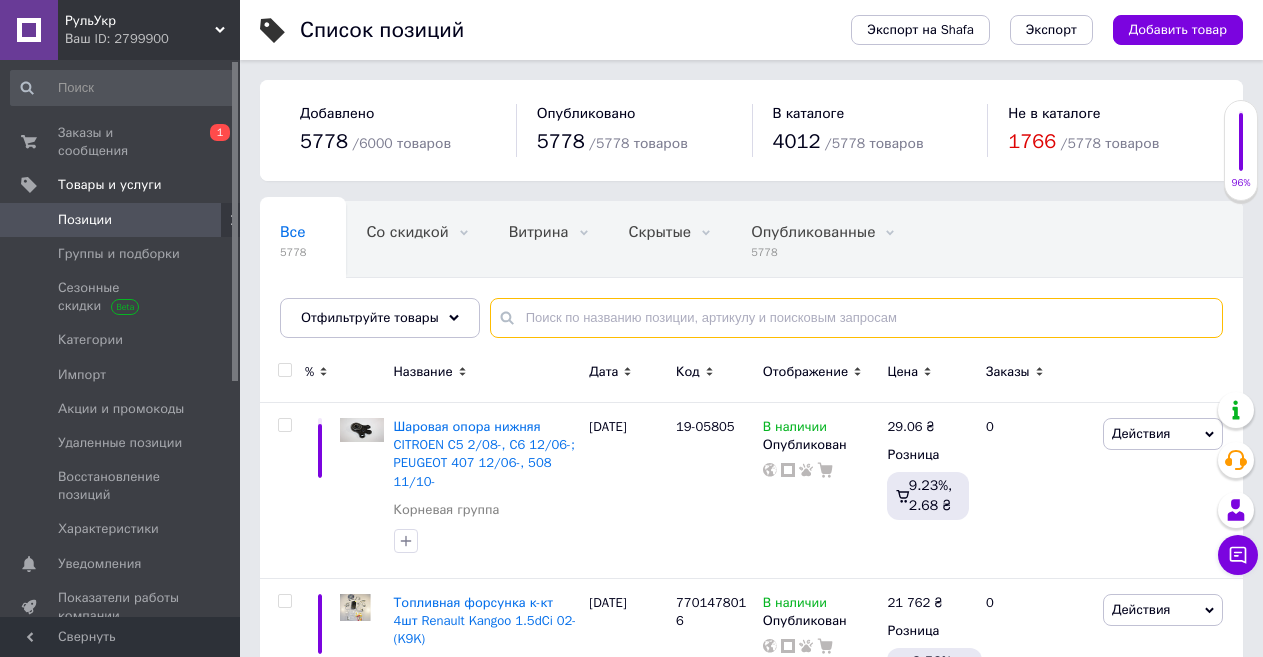 click at bounding box center [856, 318] 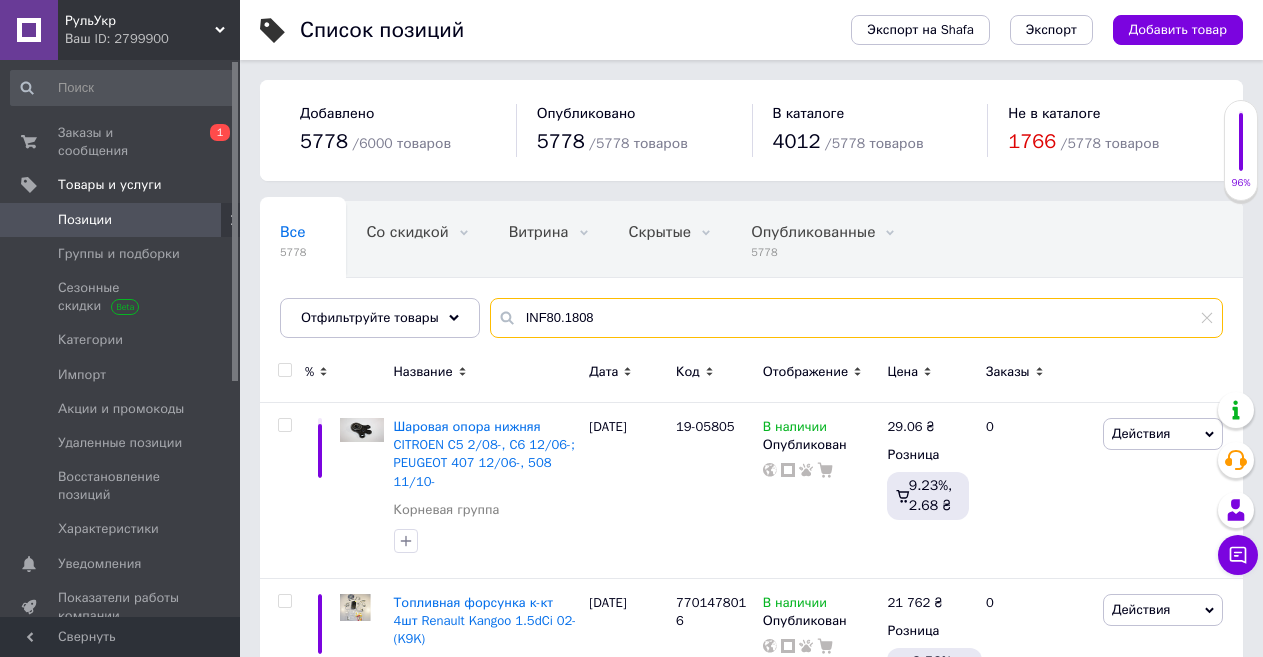 type on "INF80.1808" 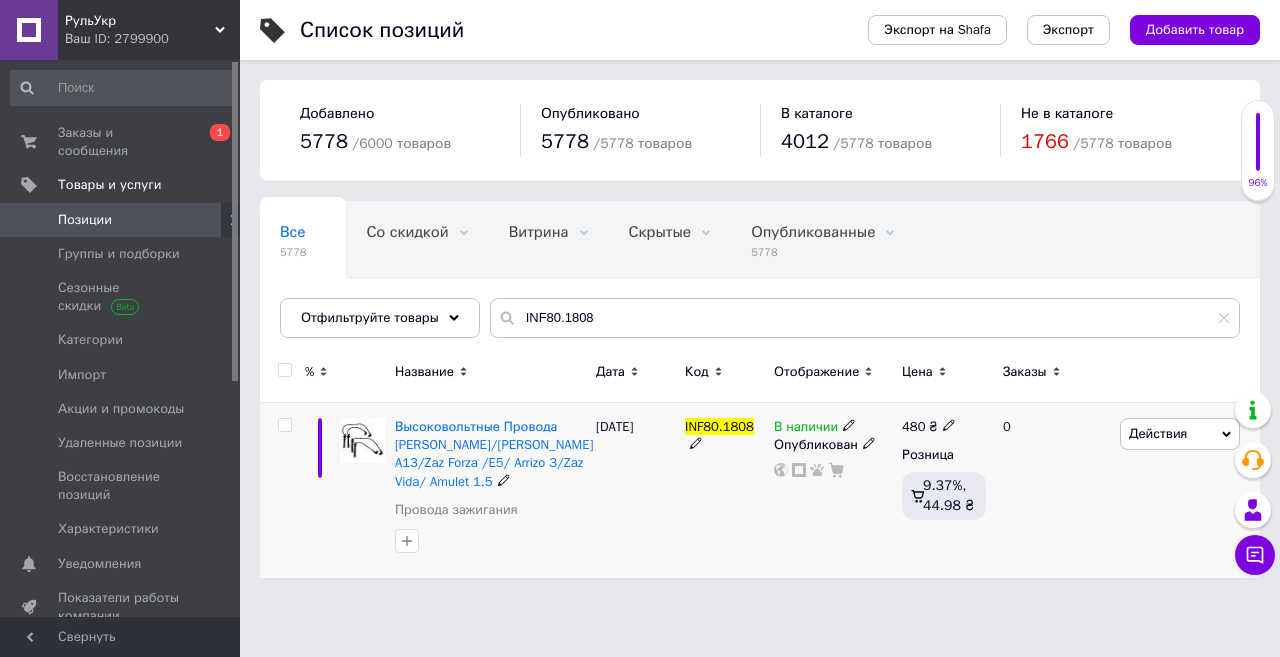 click on "В наличии" at bounding box center [806, 429] 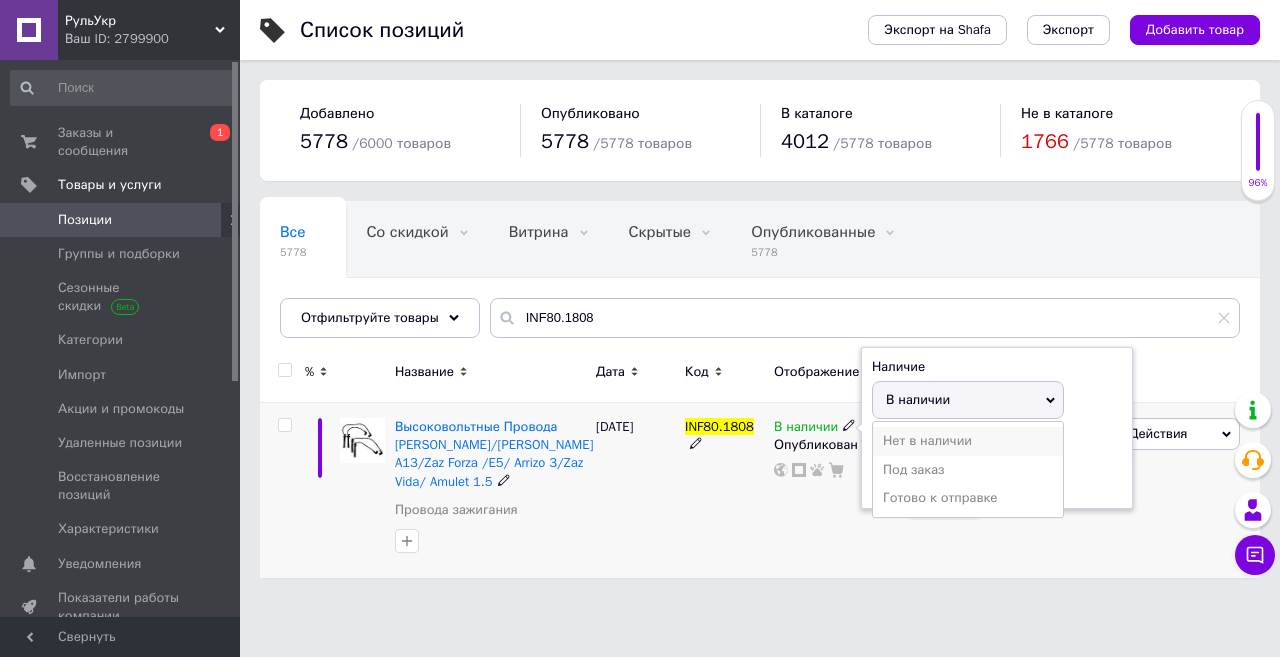 click on "Нет в наличии" at bounding box center (968, 441) 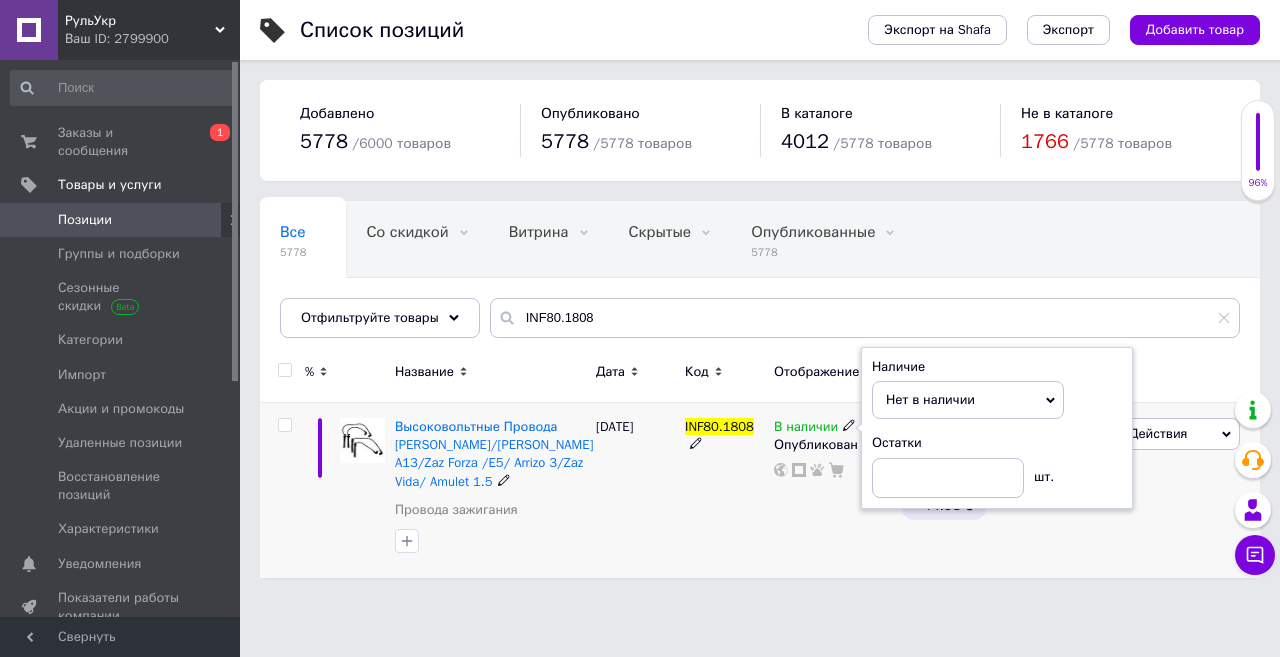 click on "[DATE]" at bounding box center [635, 490] 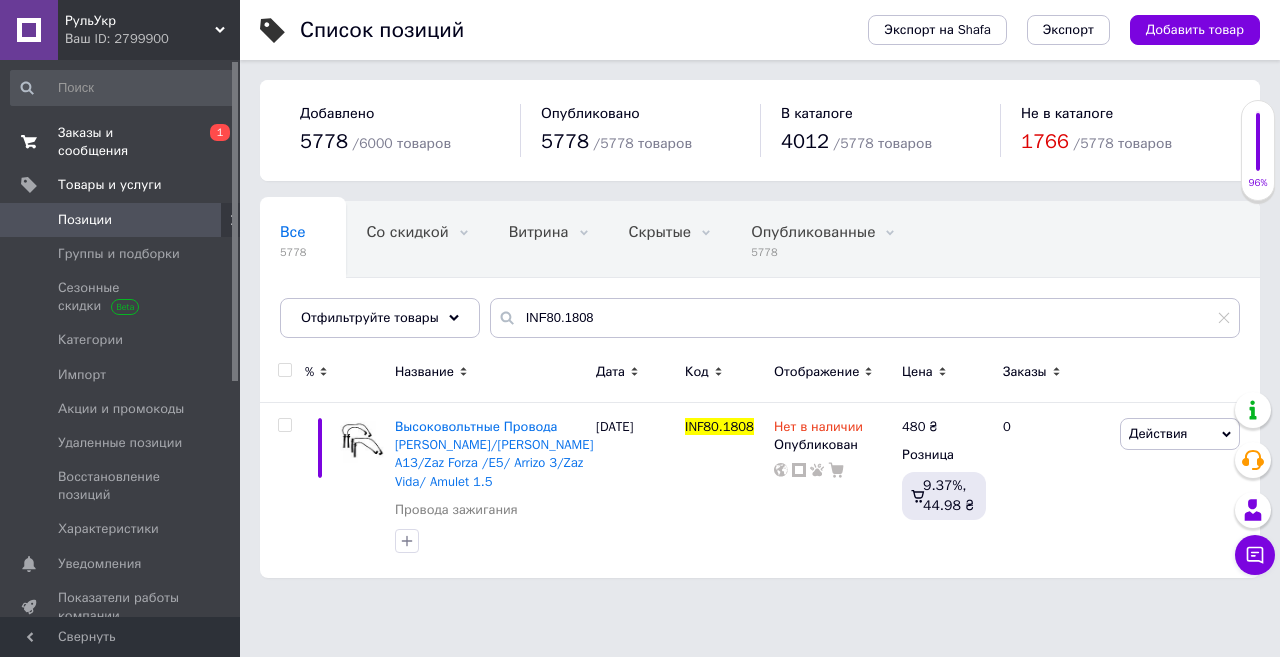 click on "Заказы и сообщения" at bounding box center (121, 142) 